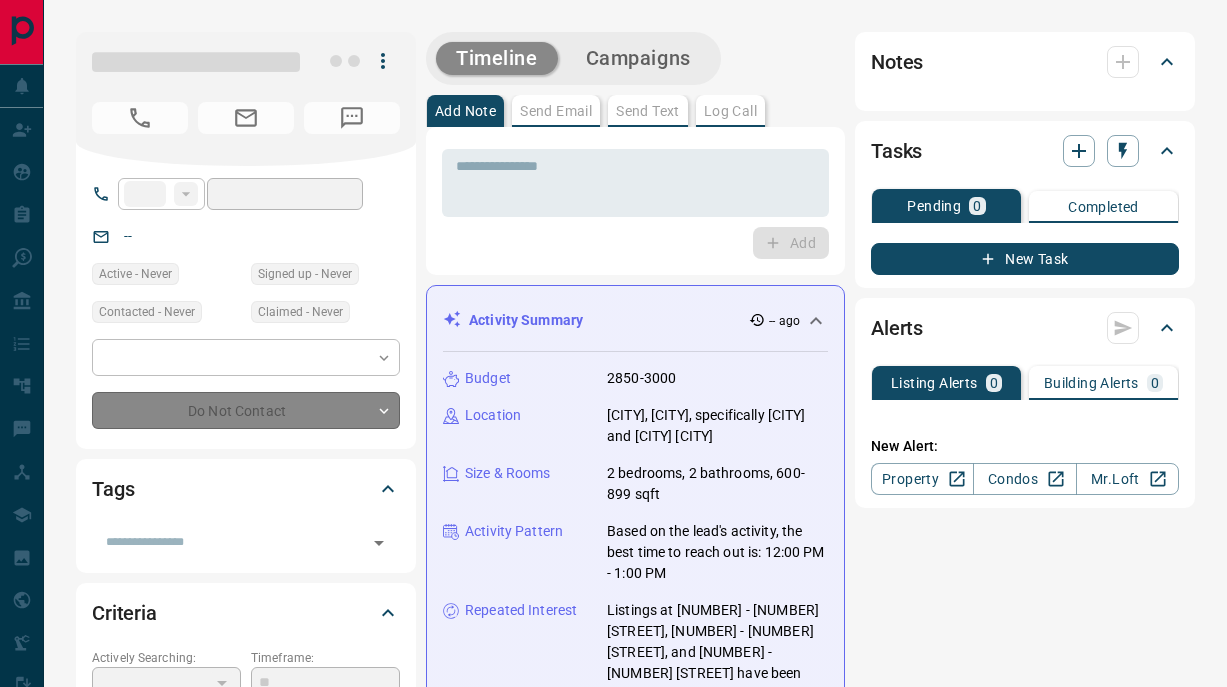 scroll, scrollTop: 0, scrollLeft: 0, axis: both 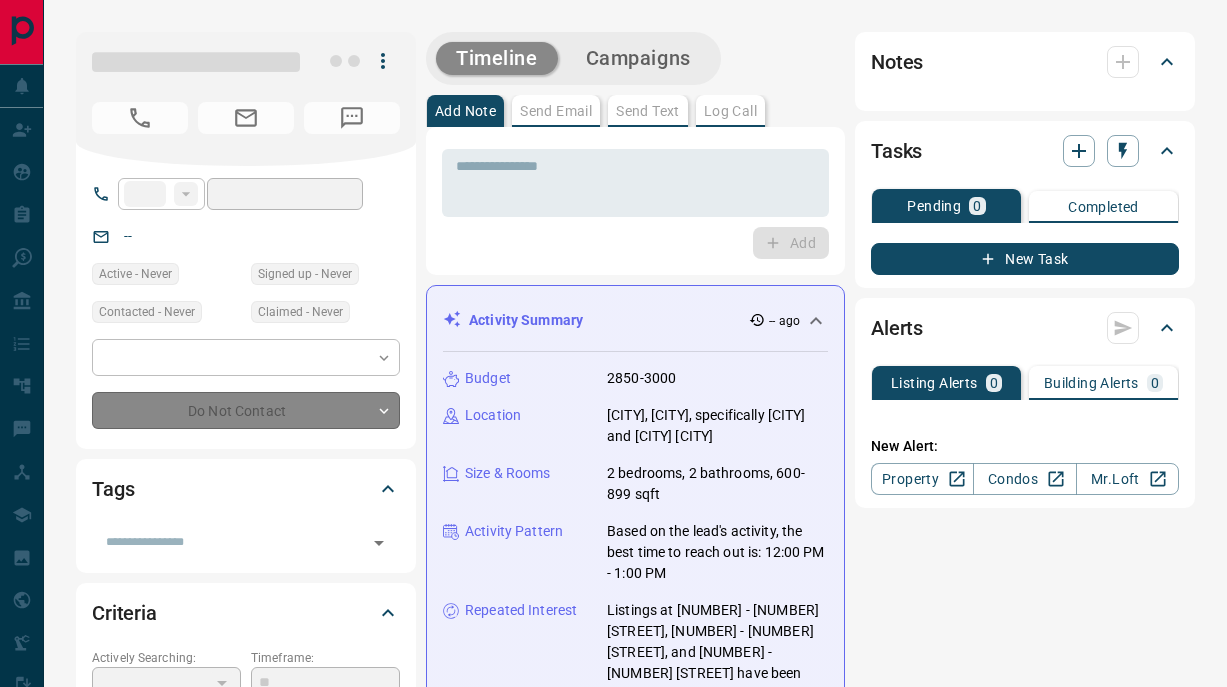 type on "**" 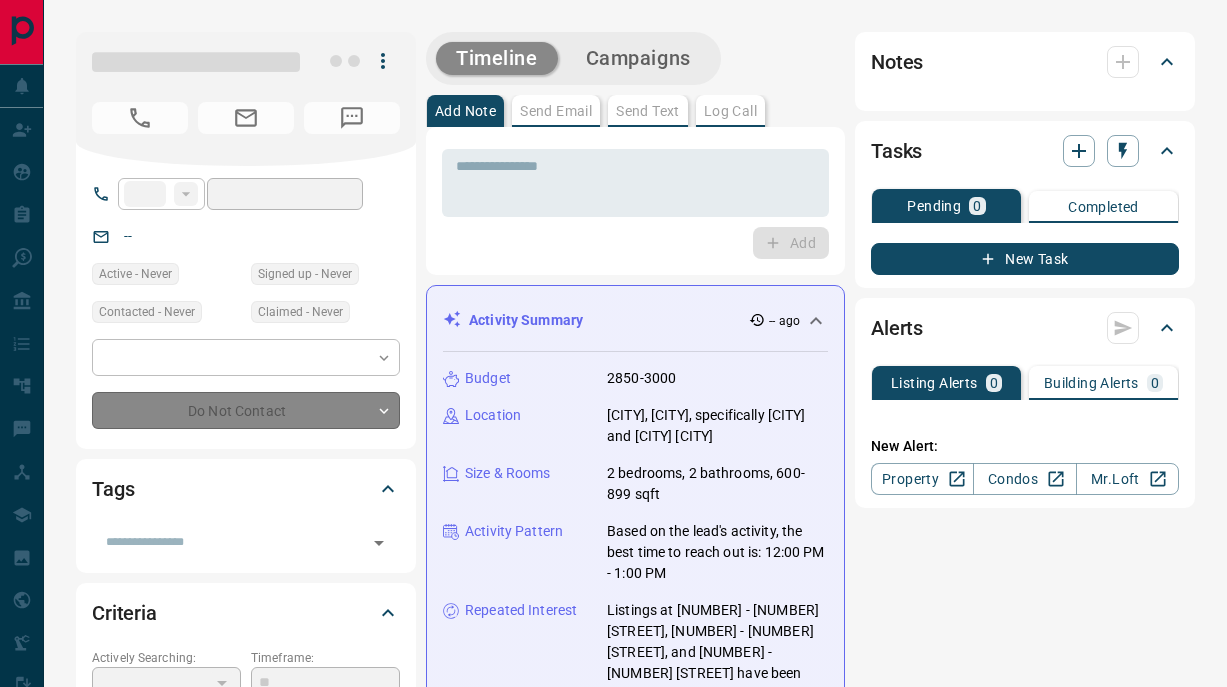 type on "**********" 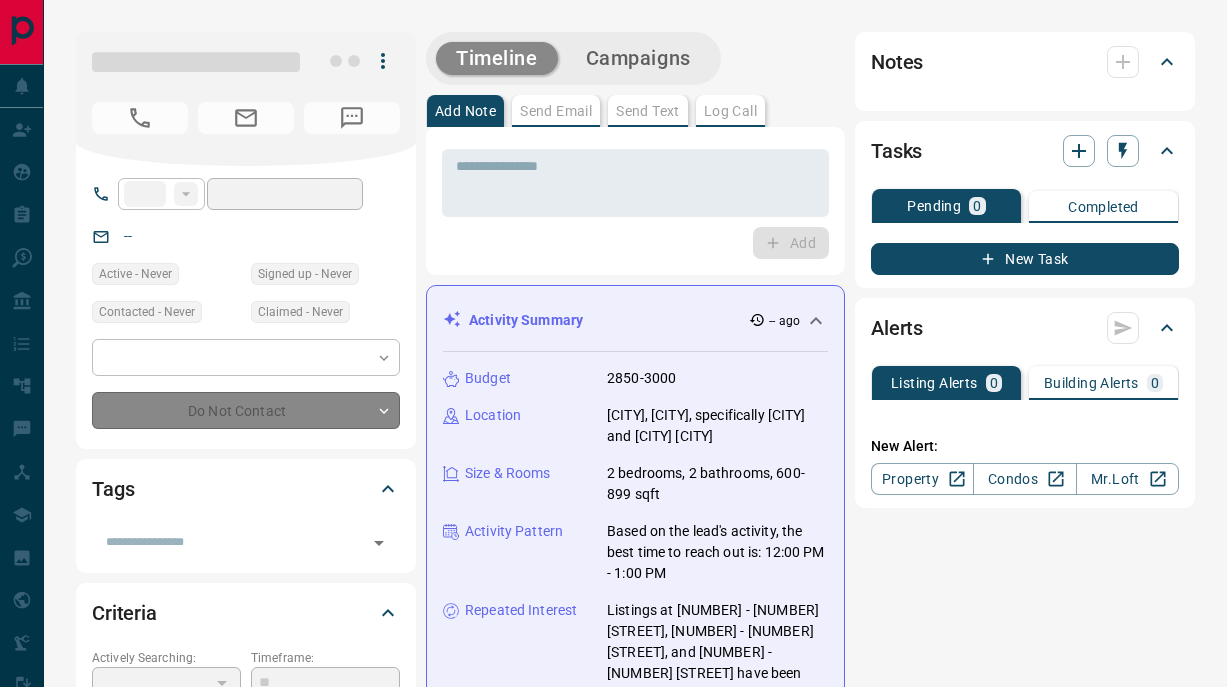 type on "**********" 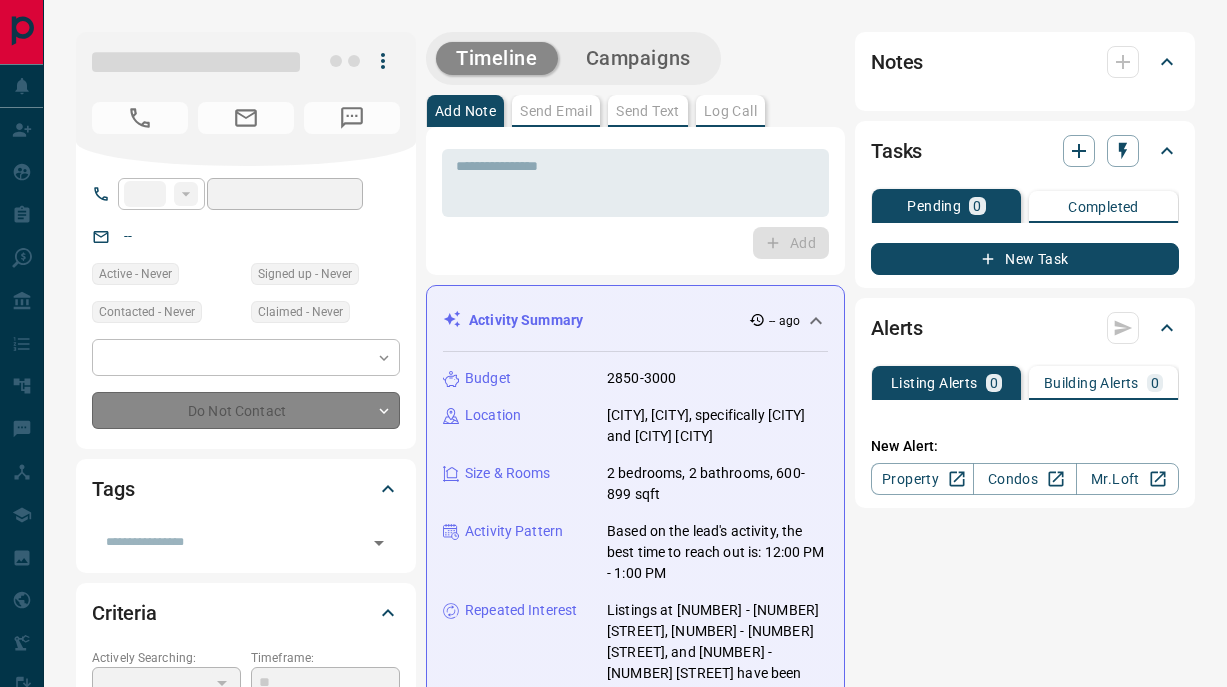 type on "*" 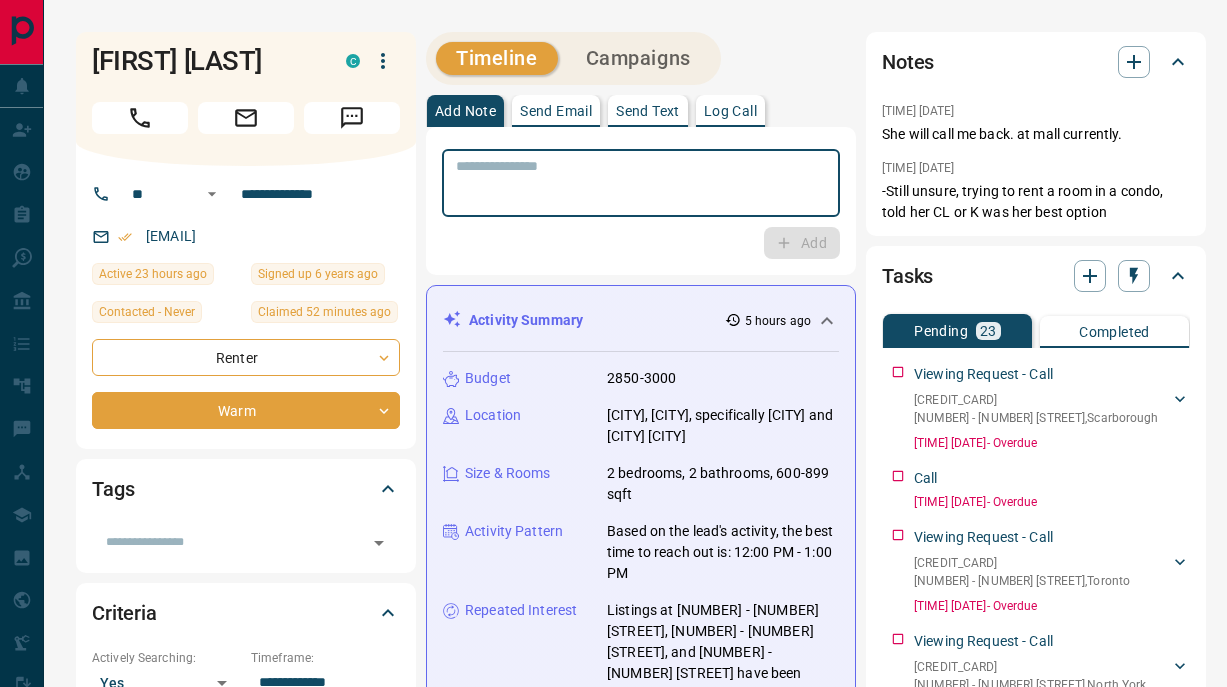 click at bounding box center [641, 183] 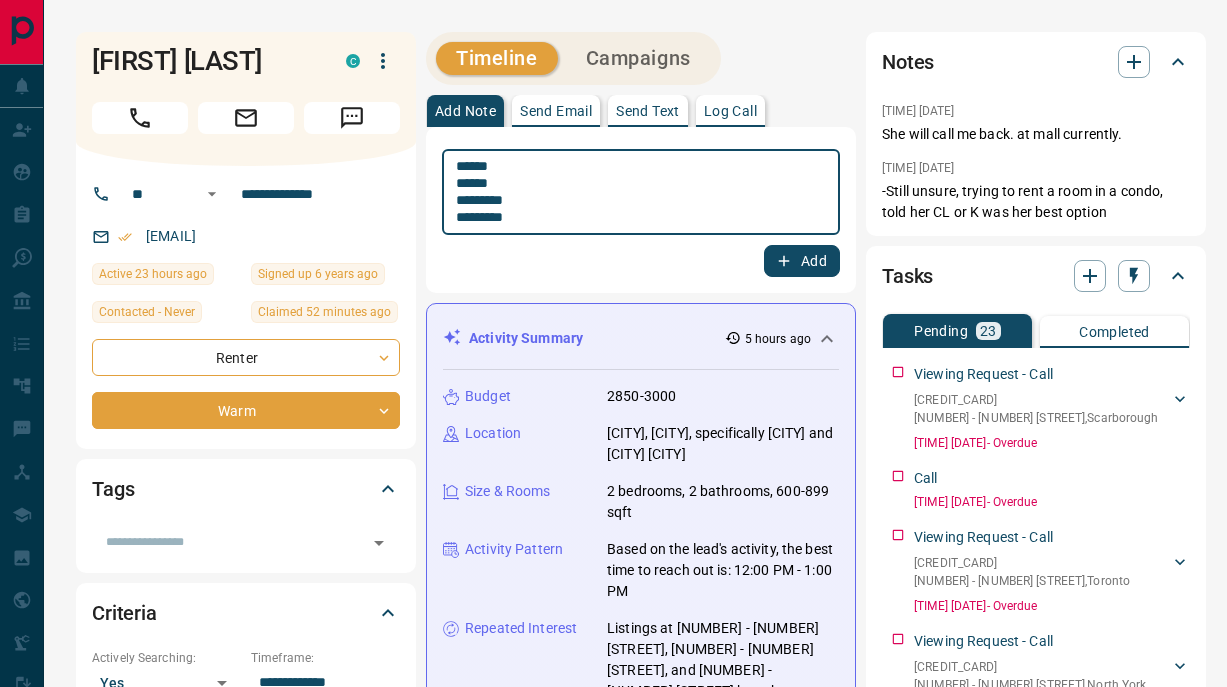 click on "******
******
*********
********" at bounding box center [637, 192] 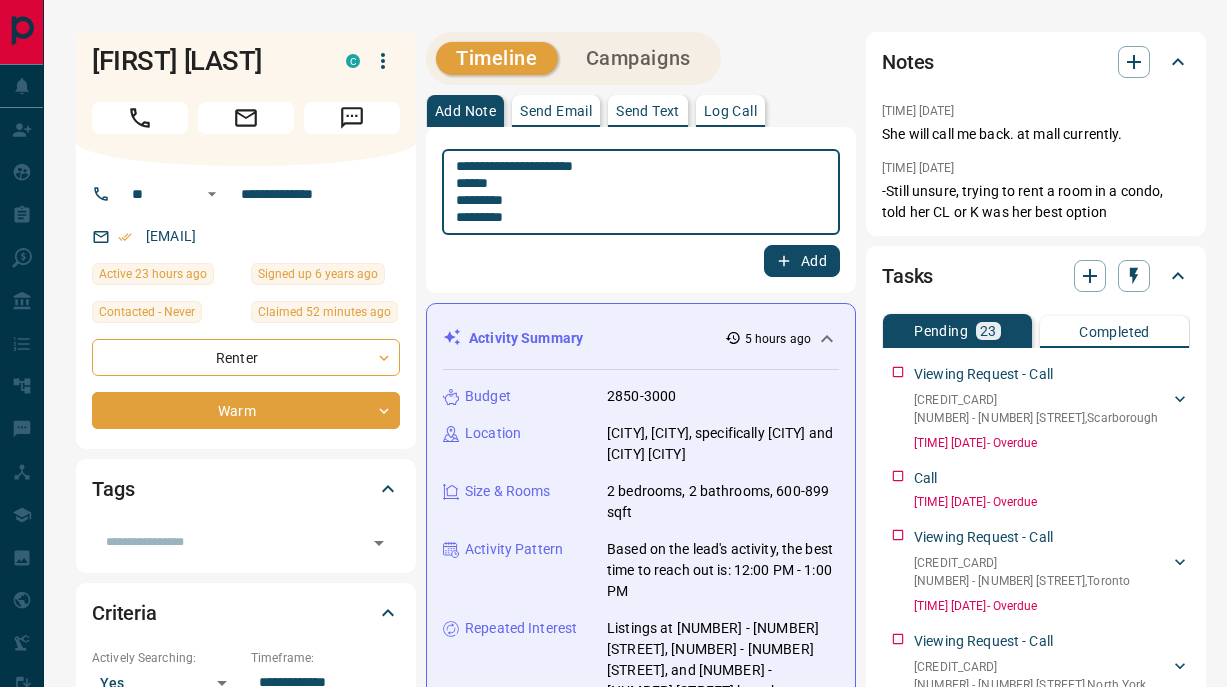 click on "**********" at bounding box center (637, 192) 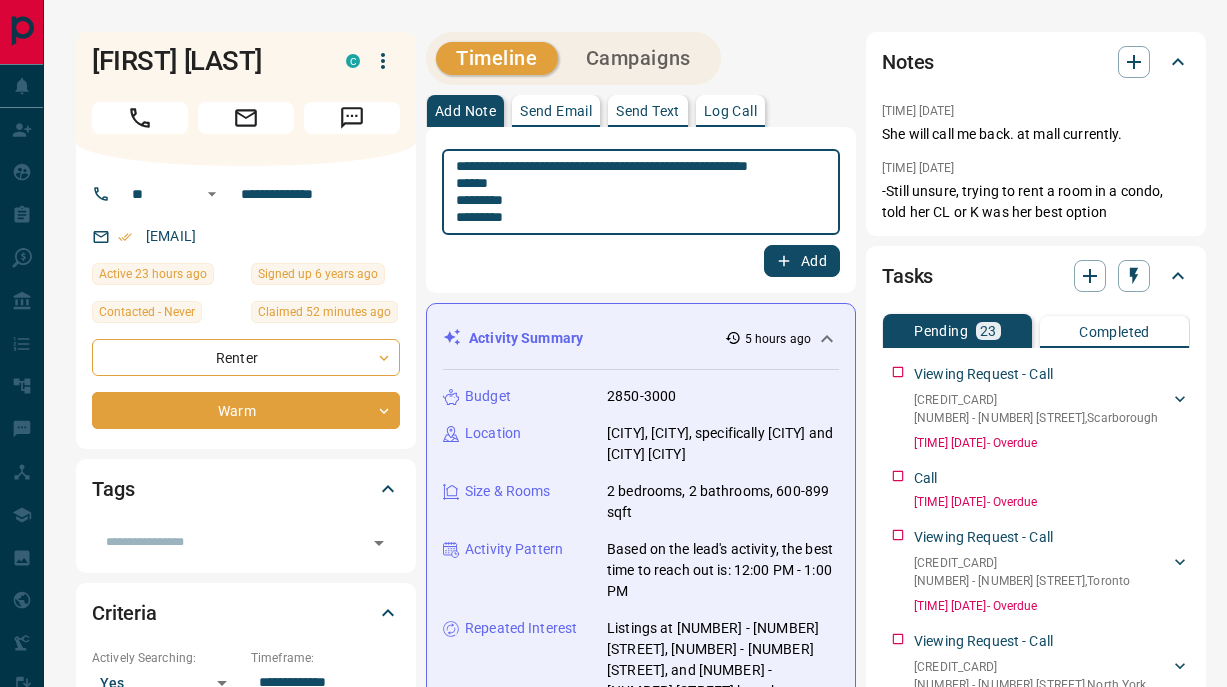 click on "**********" at bounding box center [637, 192] 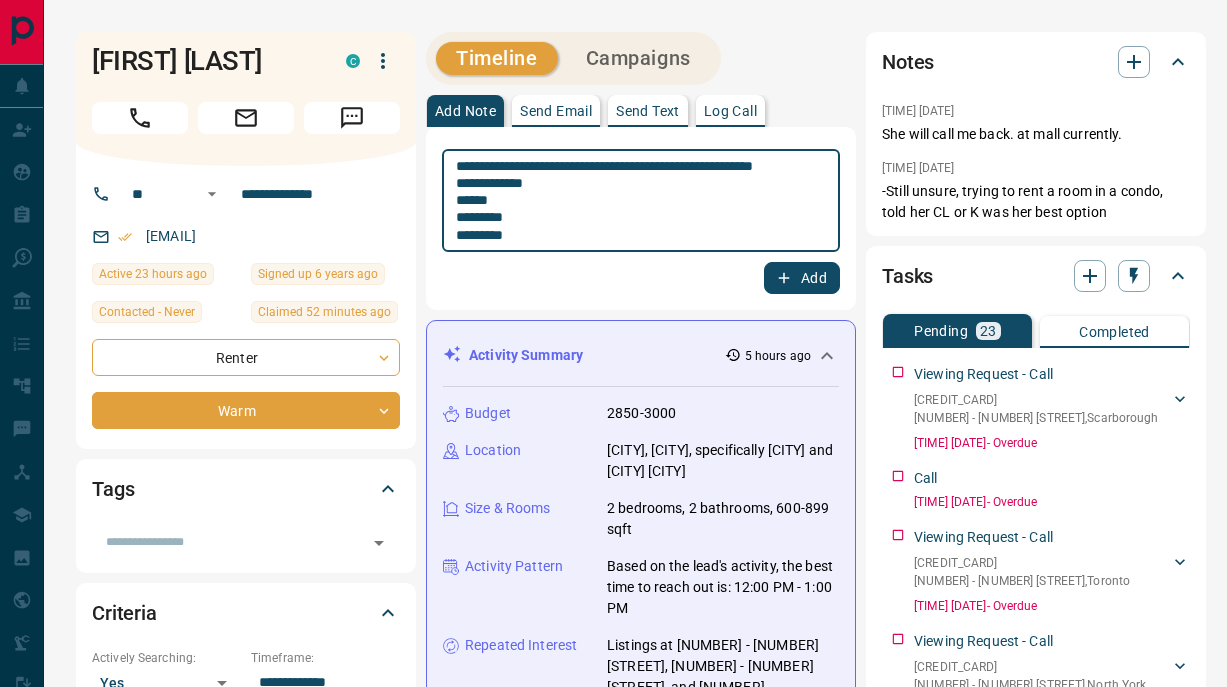 click on "**********" at bounding box center (637, 201) 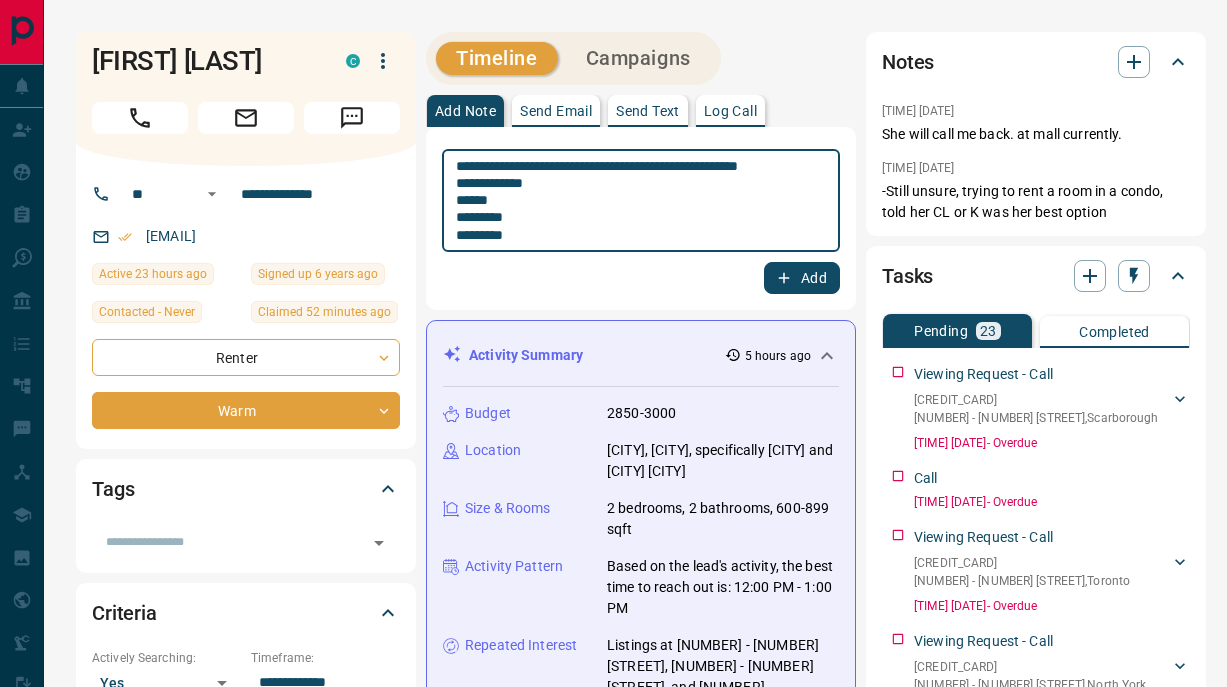click on "**********" at bounding box center [637, 201] 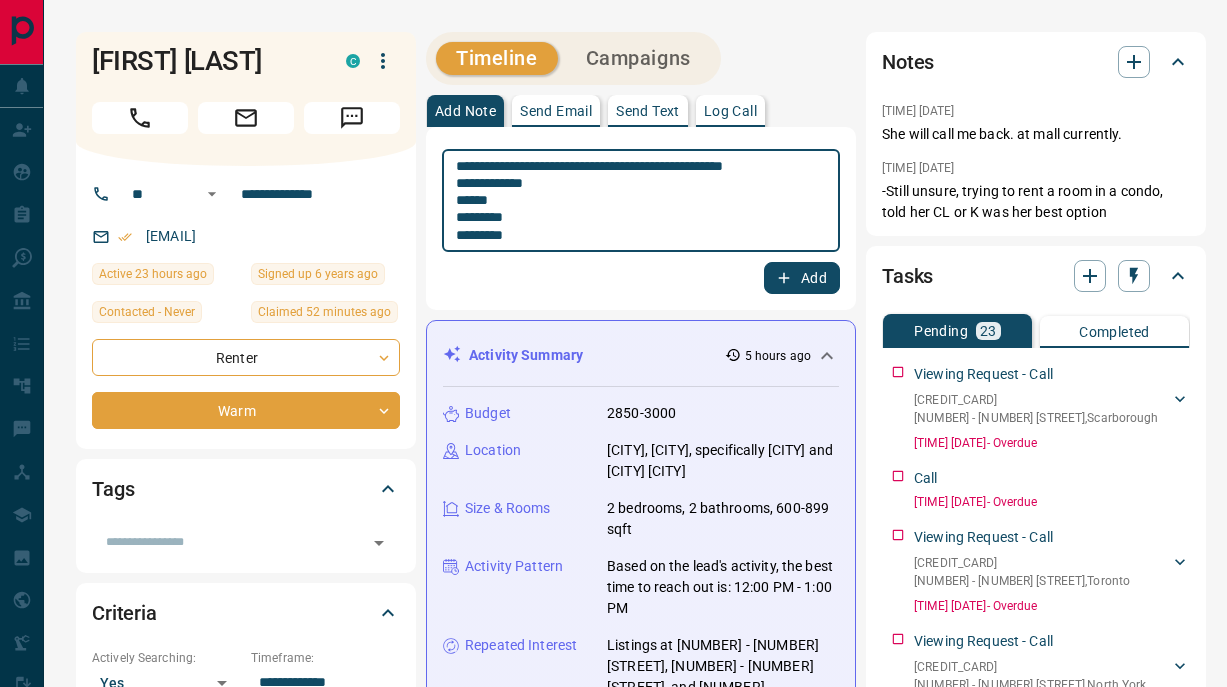 click on "**********" at bounding box center [637, 201] 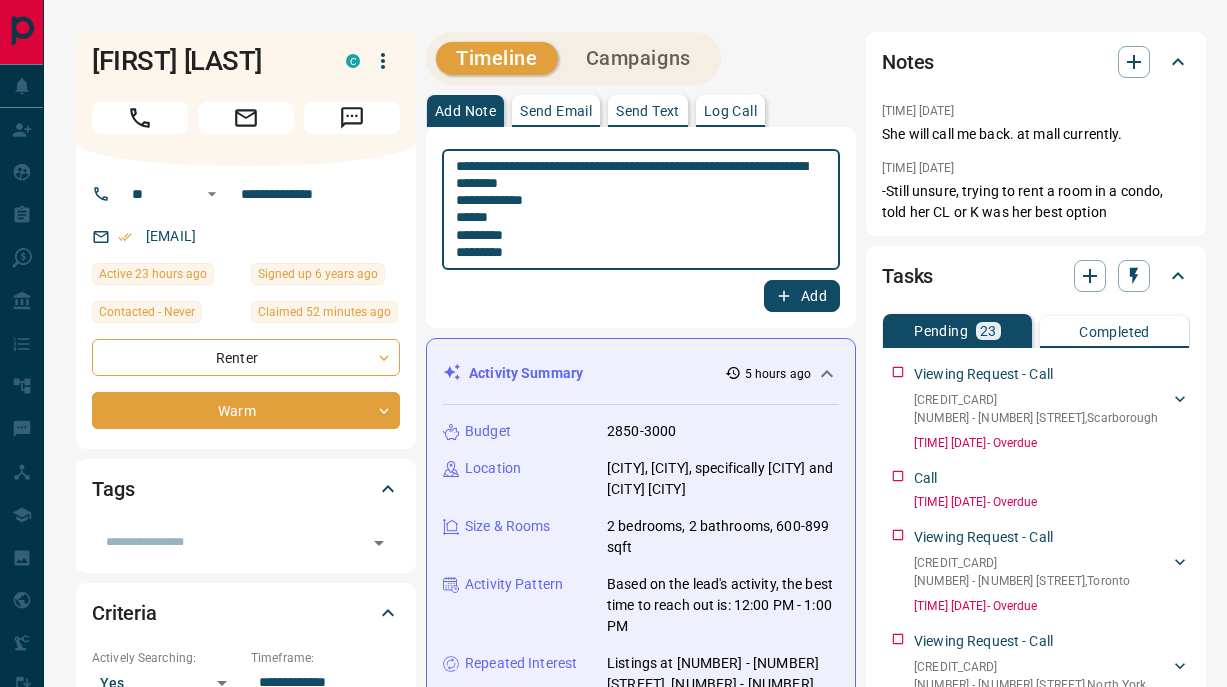 click on "**********" at bounding box center (637, 210) 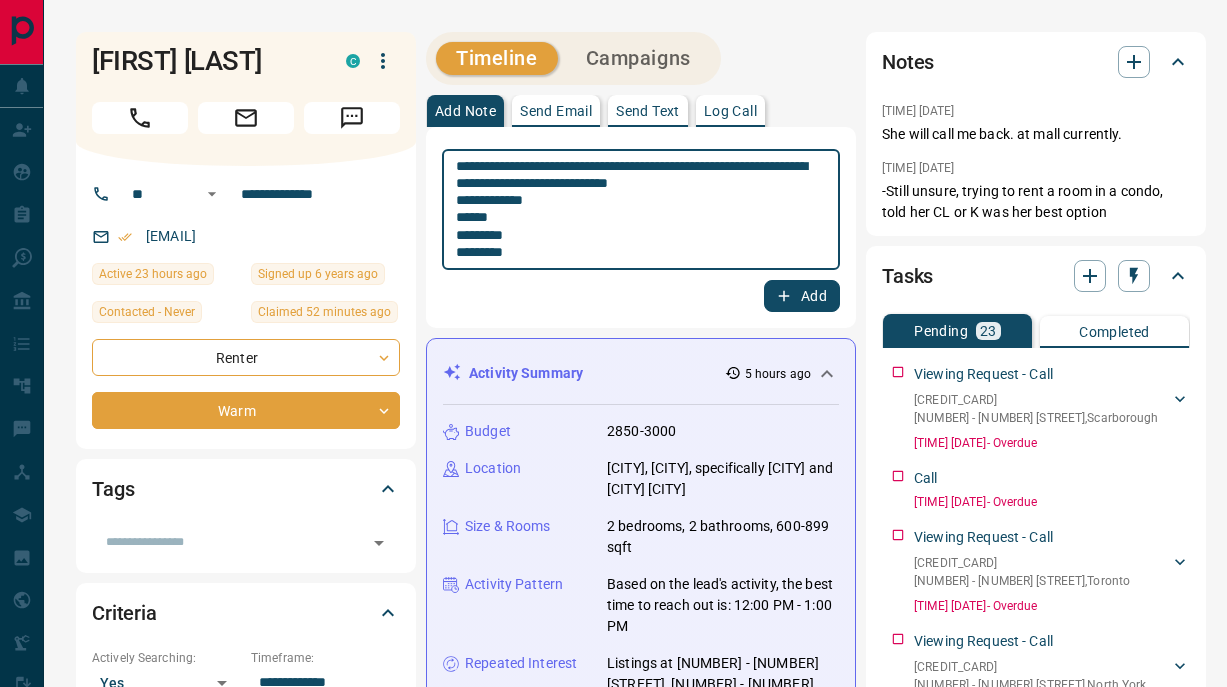 click on "**********" at bounding box center (637, 210) 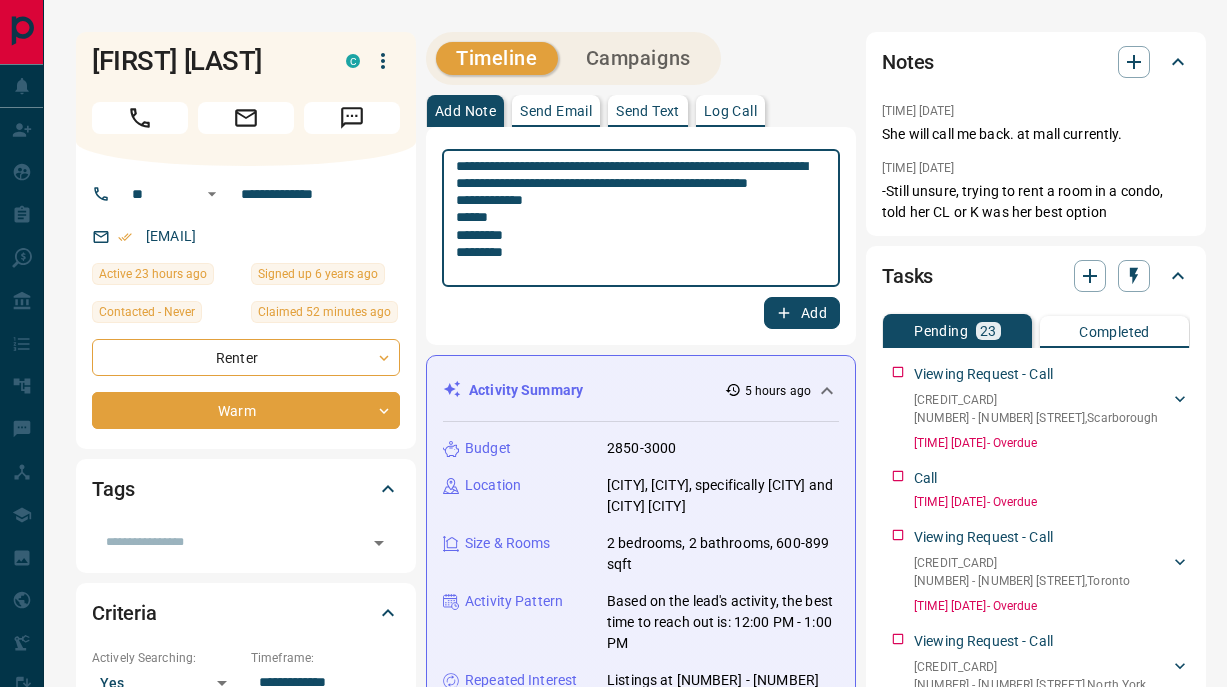 click on "**********" at bounding box center (637, 218) 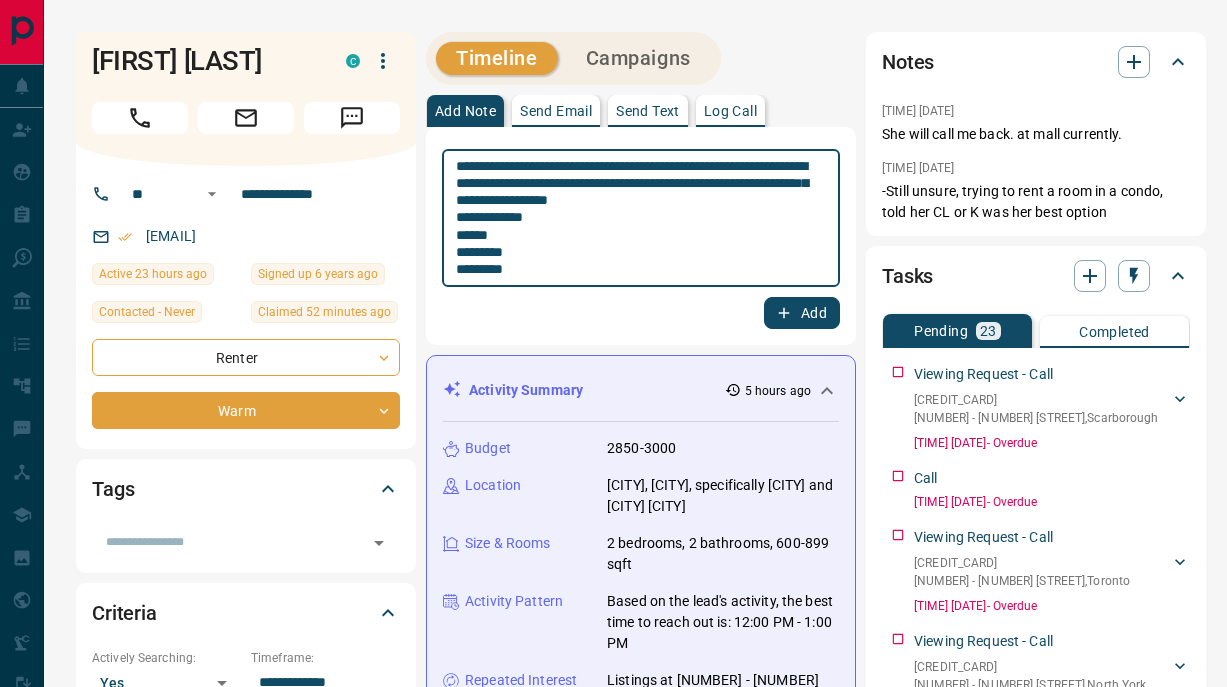 click on "**********" at bounding box center (637, 218) 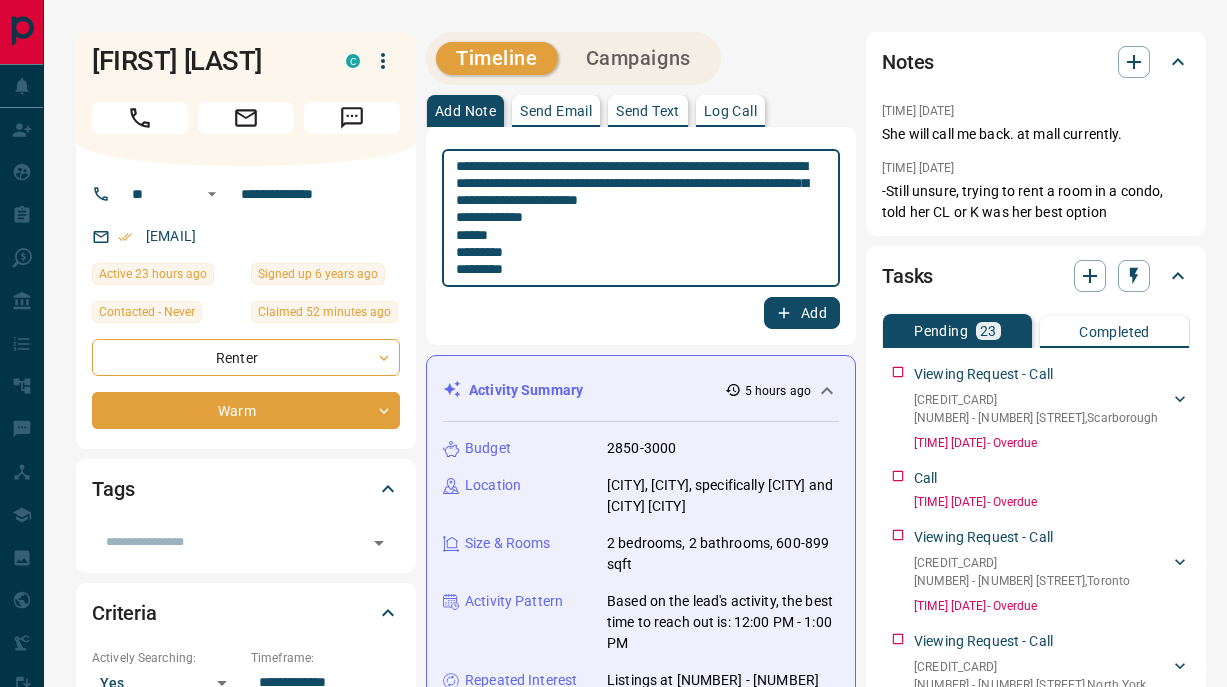 click on "**********" at bounding box center (637, 218) 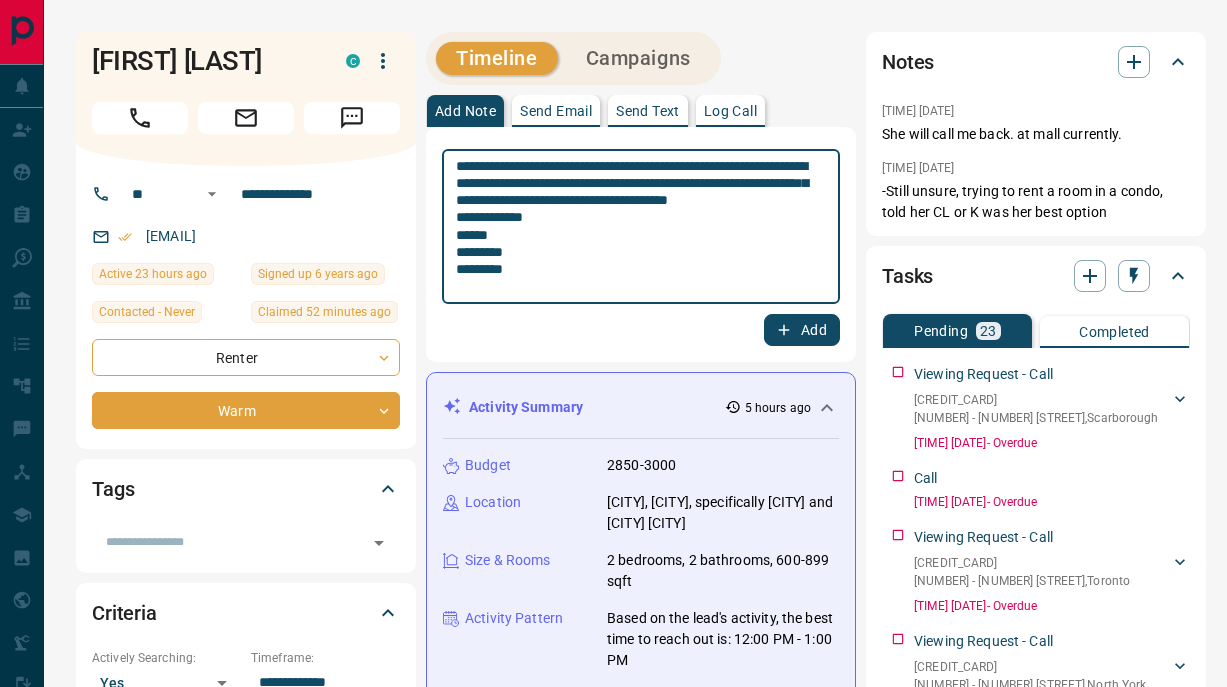 click on "**********" at bounding box center (637, 227) 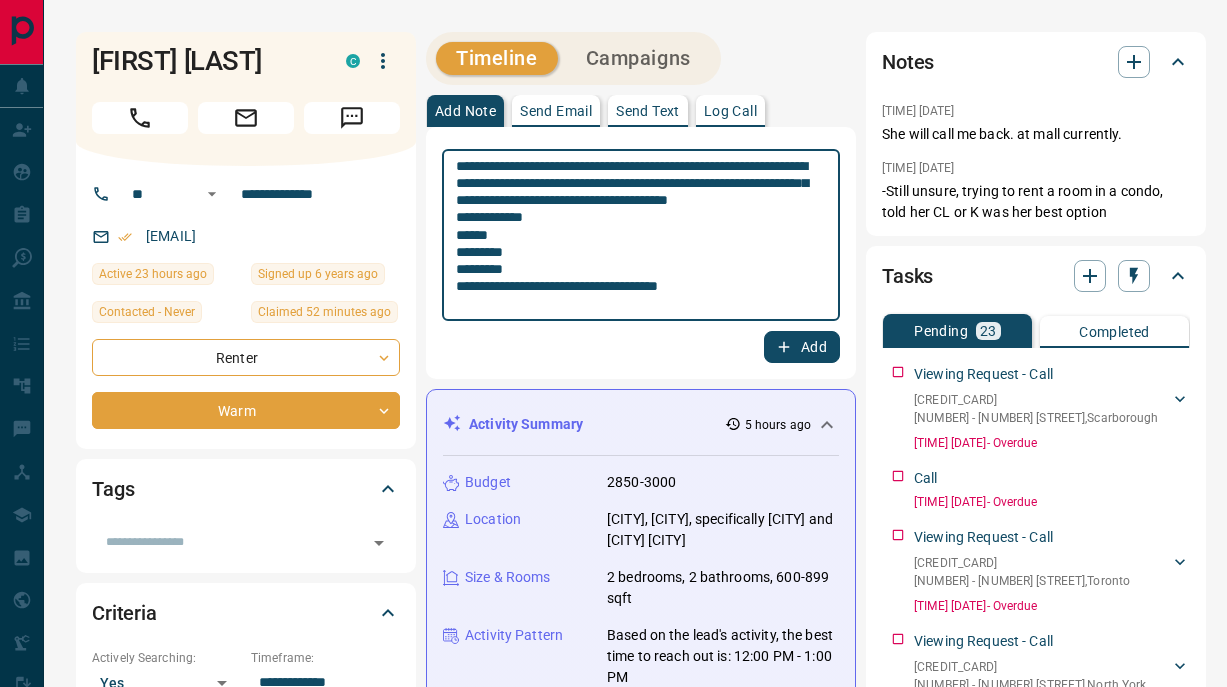 click on "**********" at bounding box center [637, 235] 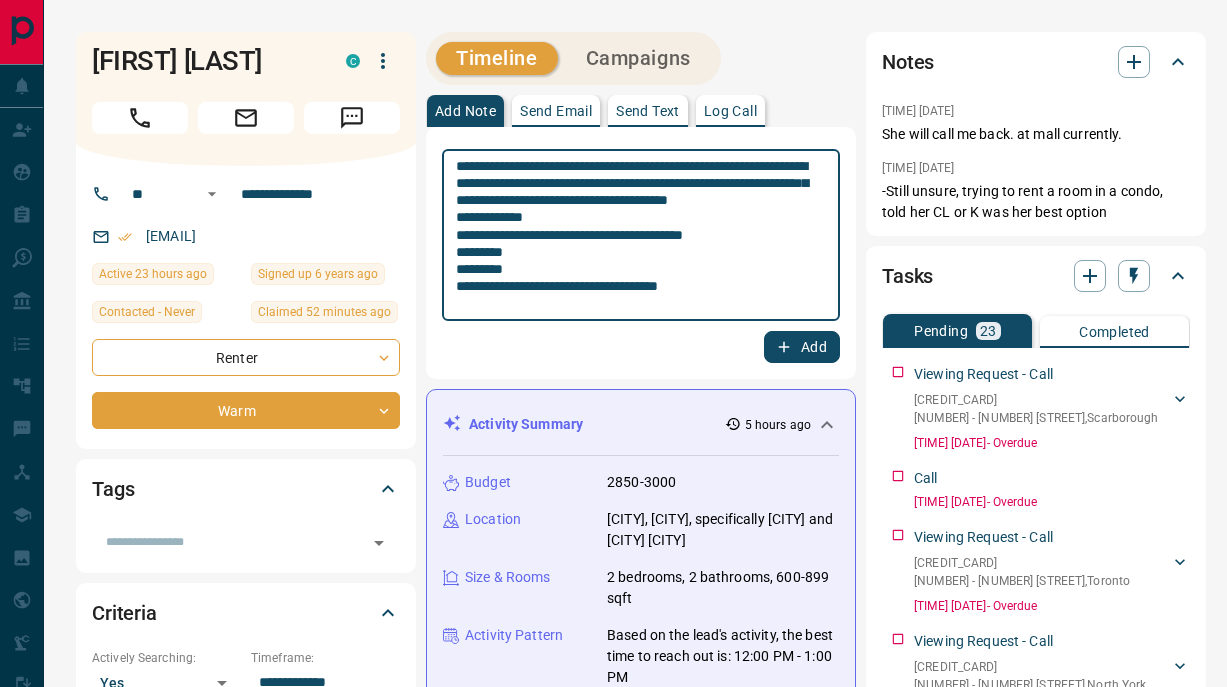click on "**********" at bounding box center [637, 235] 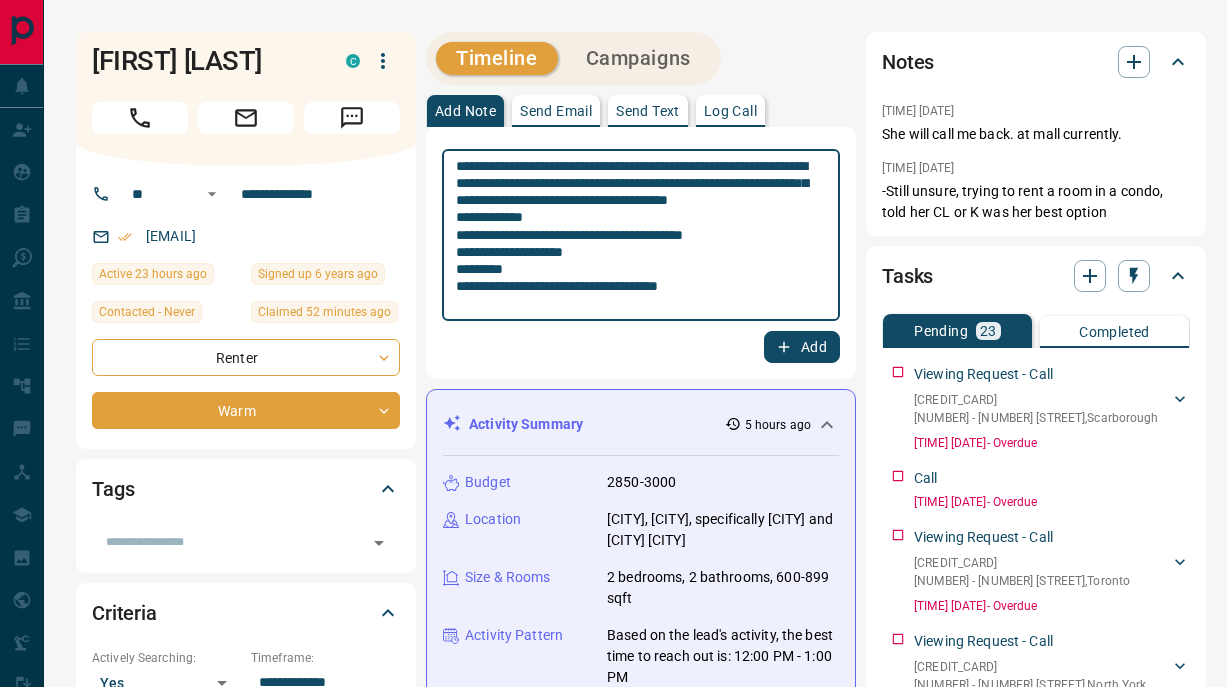 click on "**********" at bounding box center (637, 235) 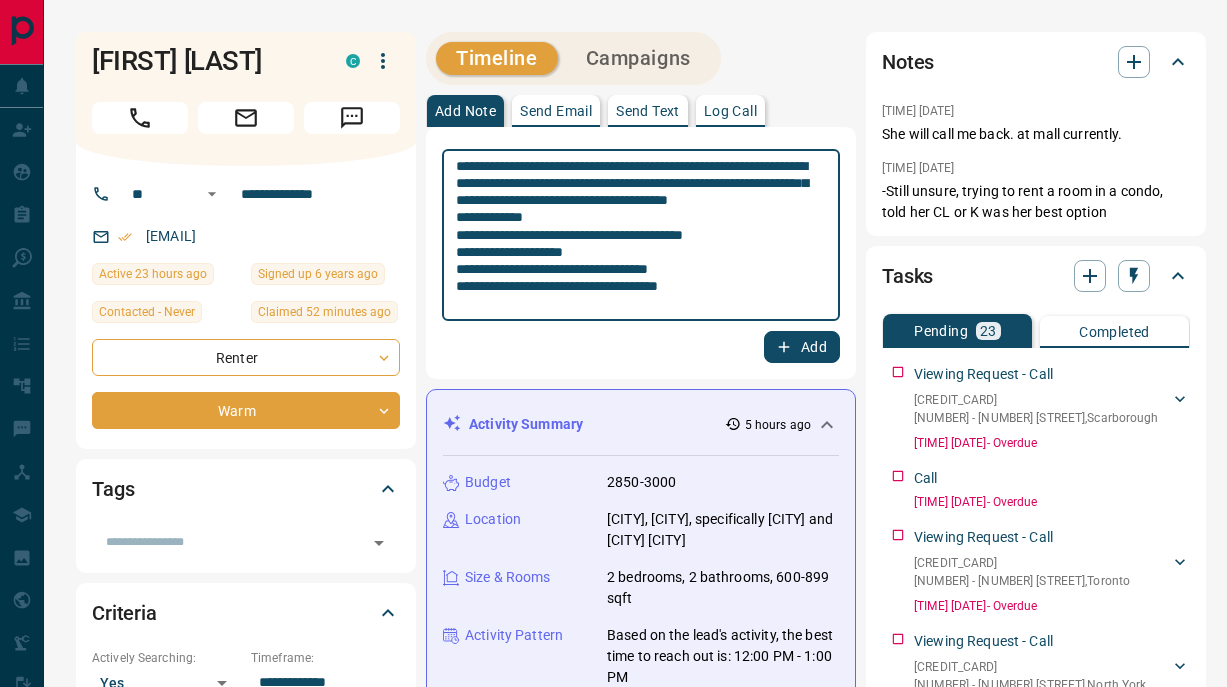 click on "**********" at bounding box center (637, 235) 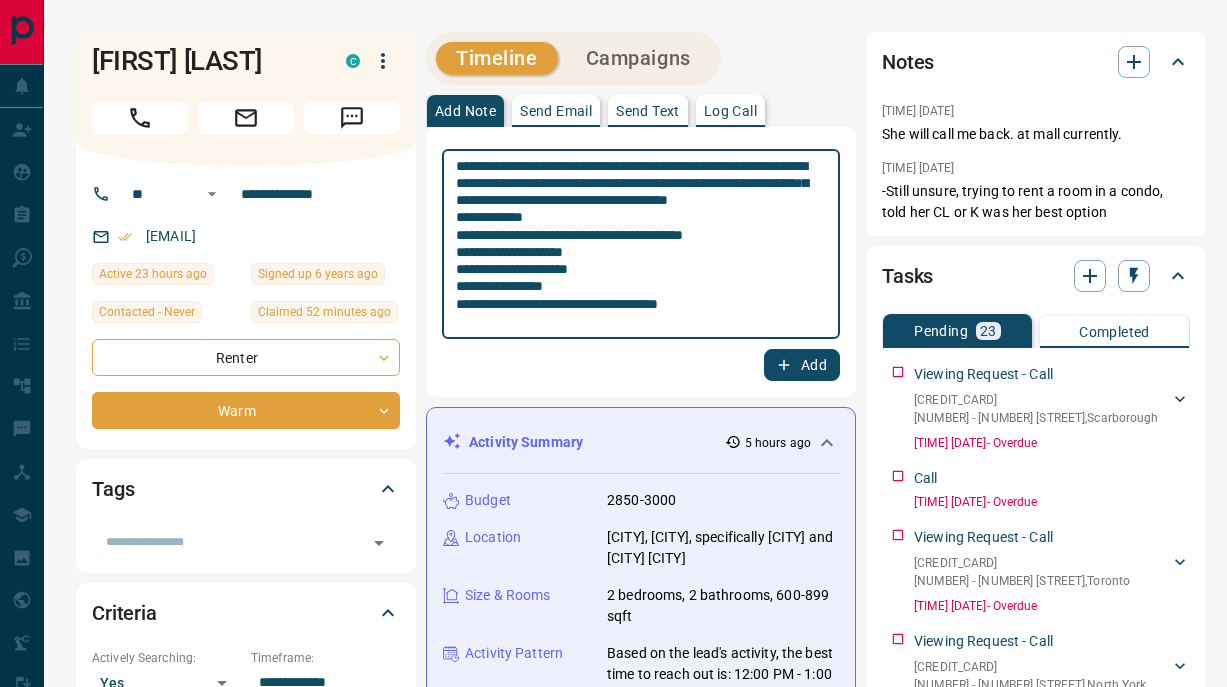 click on "**********" at bounding box center (637, 244) 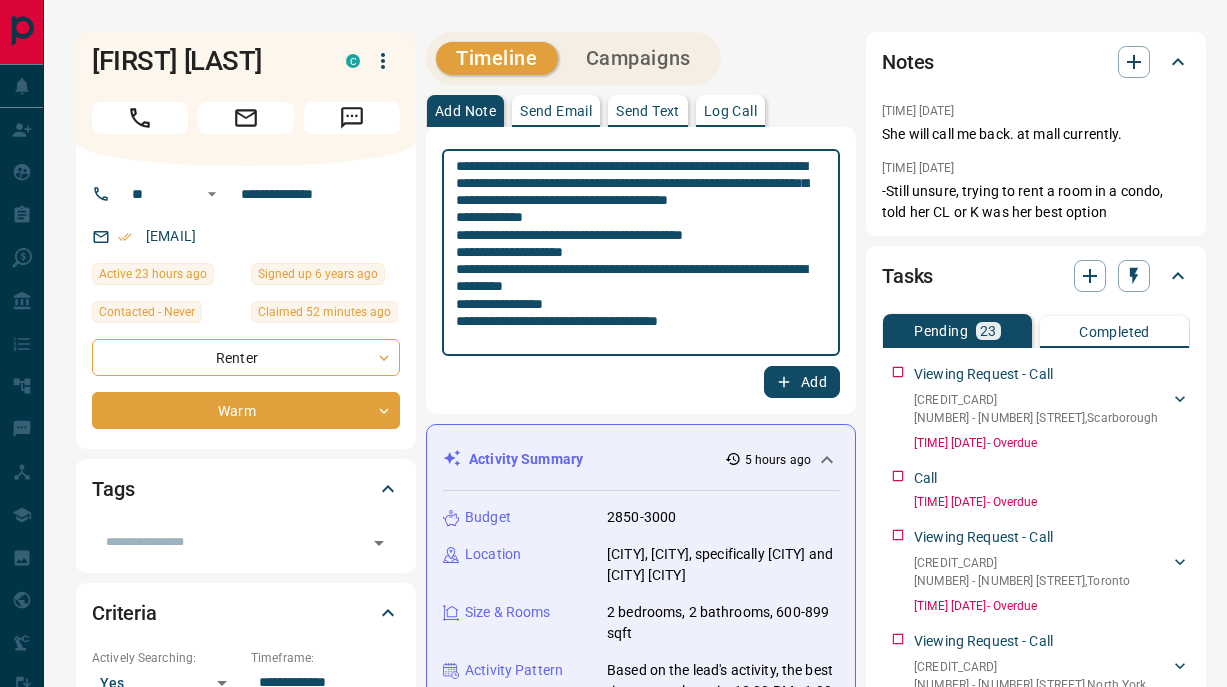 click at bounding box center (637, 253) 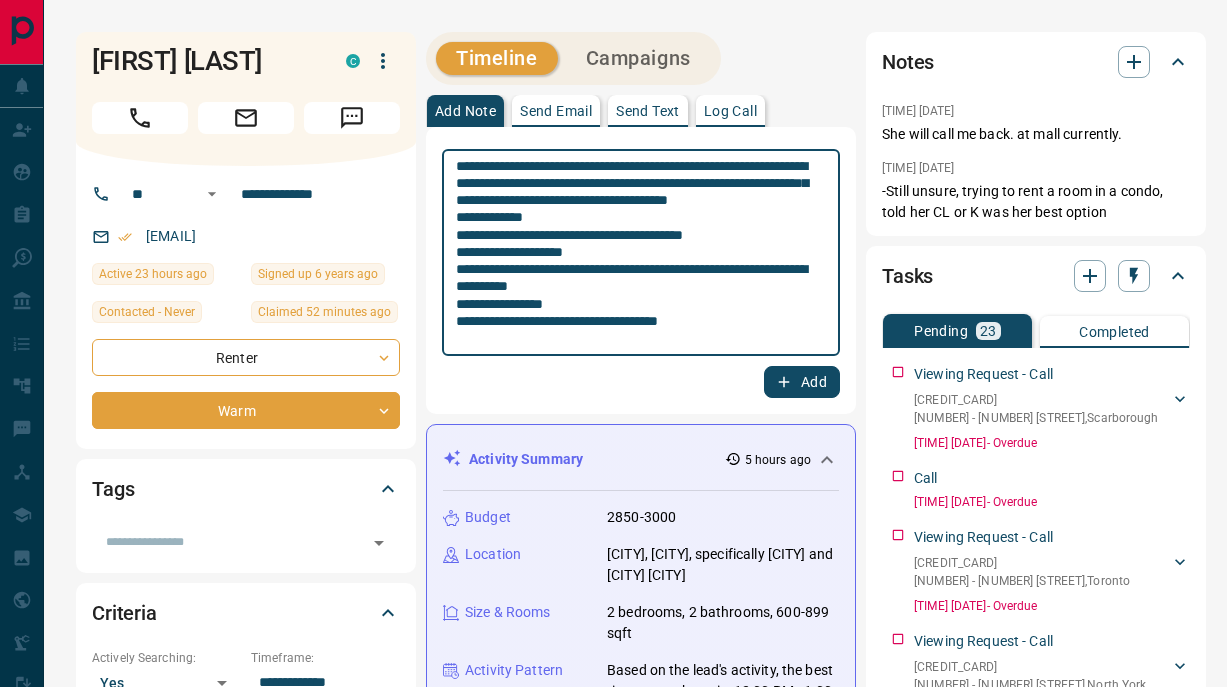 click on "**********" at bounding box center [637, 253] 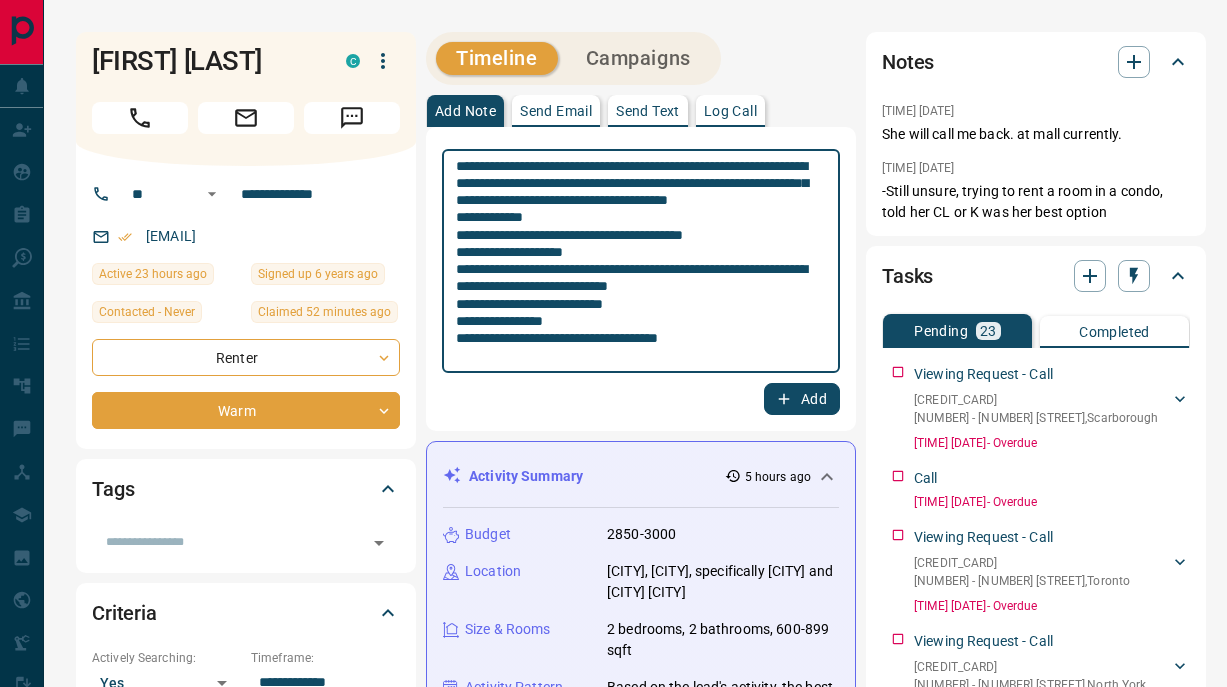 click on "**********" at bounding box center (637, 261) 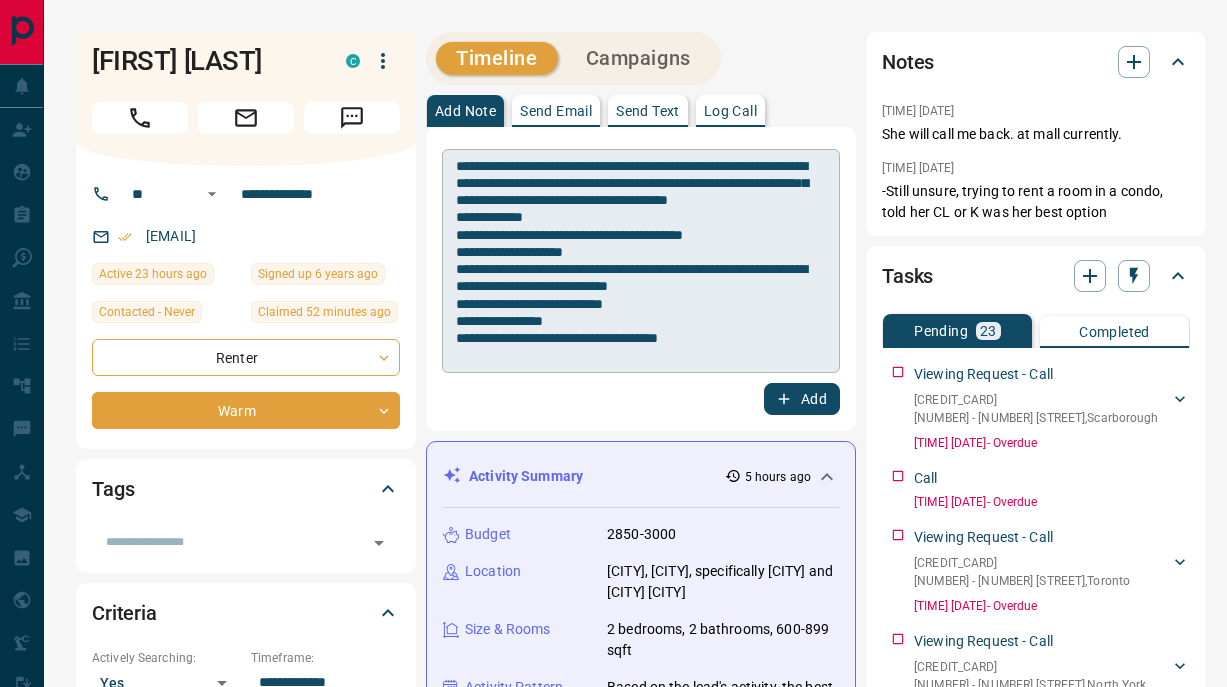 click on "**********" at bounding box center (641, 261) 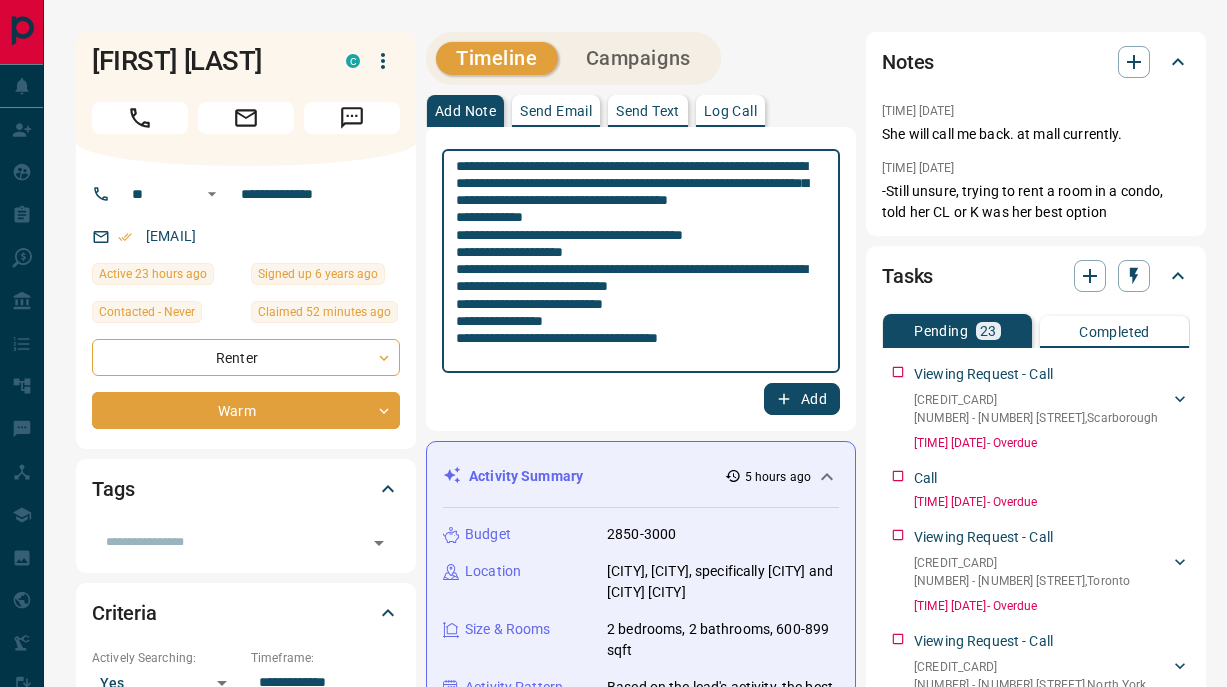 click on "**********" at bounding box center (637, 261) 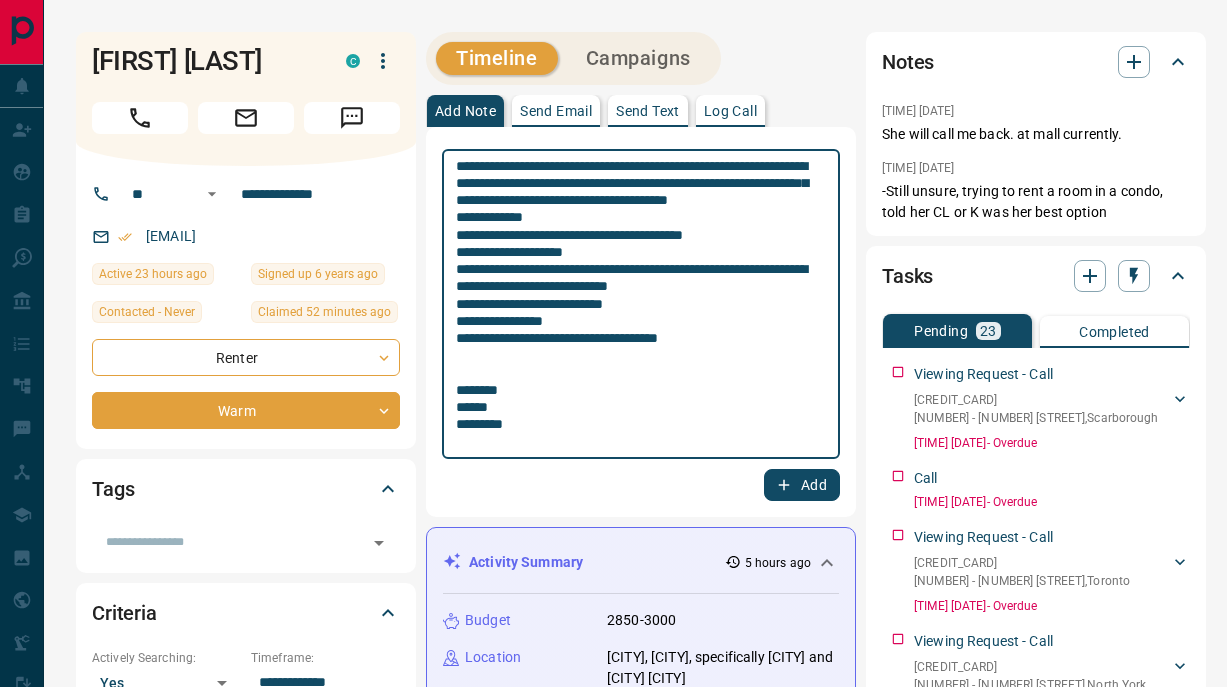 click at bounding box center (637, 304) 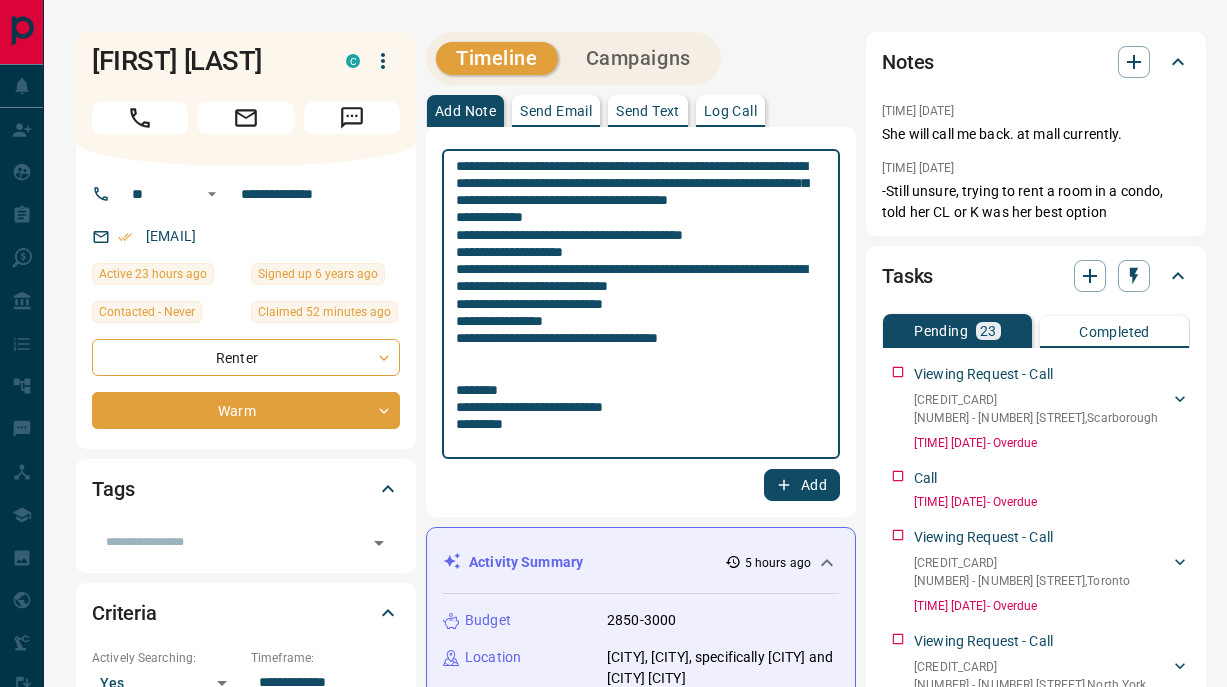 click on "**********" at bounding box center (637, 304) 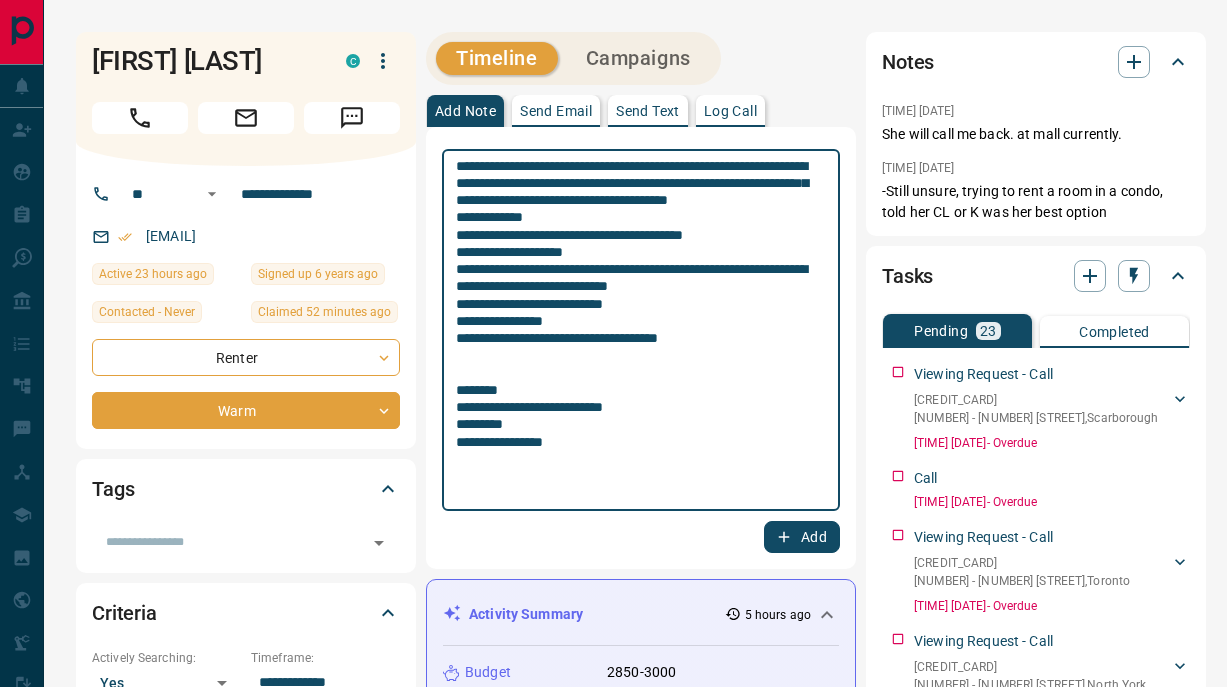 click on "**********" at bounding box center (637, 330) 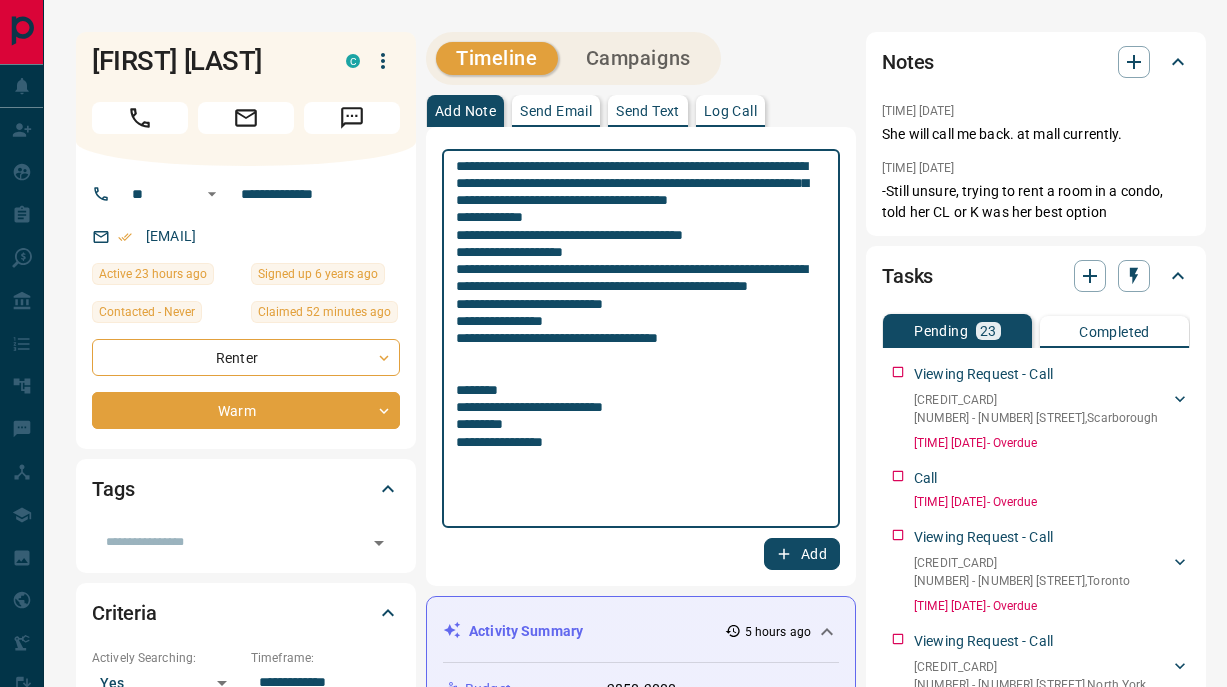 click on "**********" at bounding box center (637, 339) 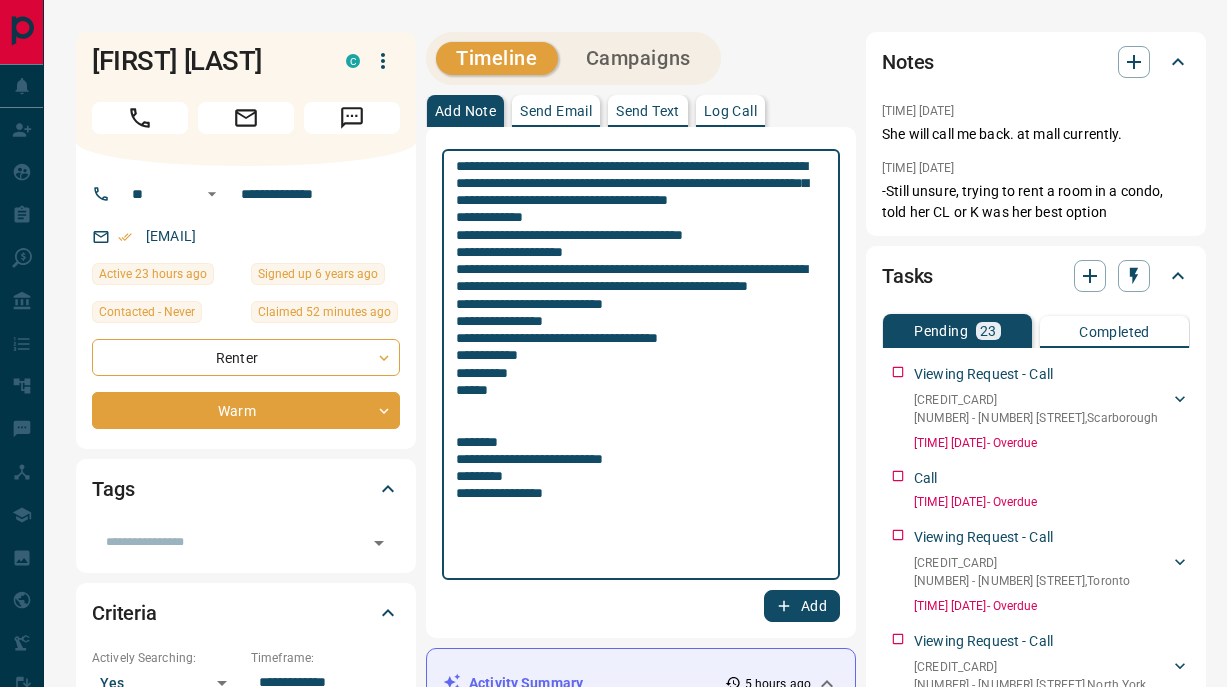 click on "**********" at bounding box center (637, 365) 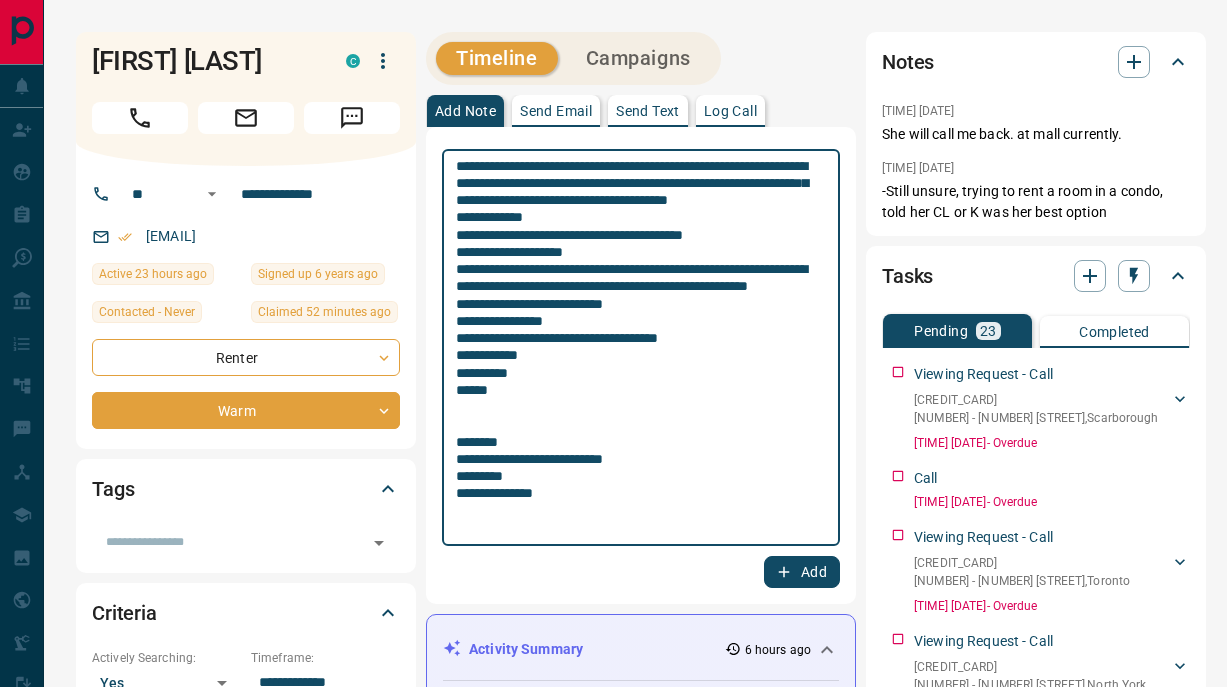 click on "**********" at bounding box center [637, 348] 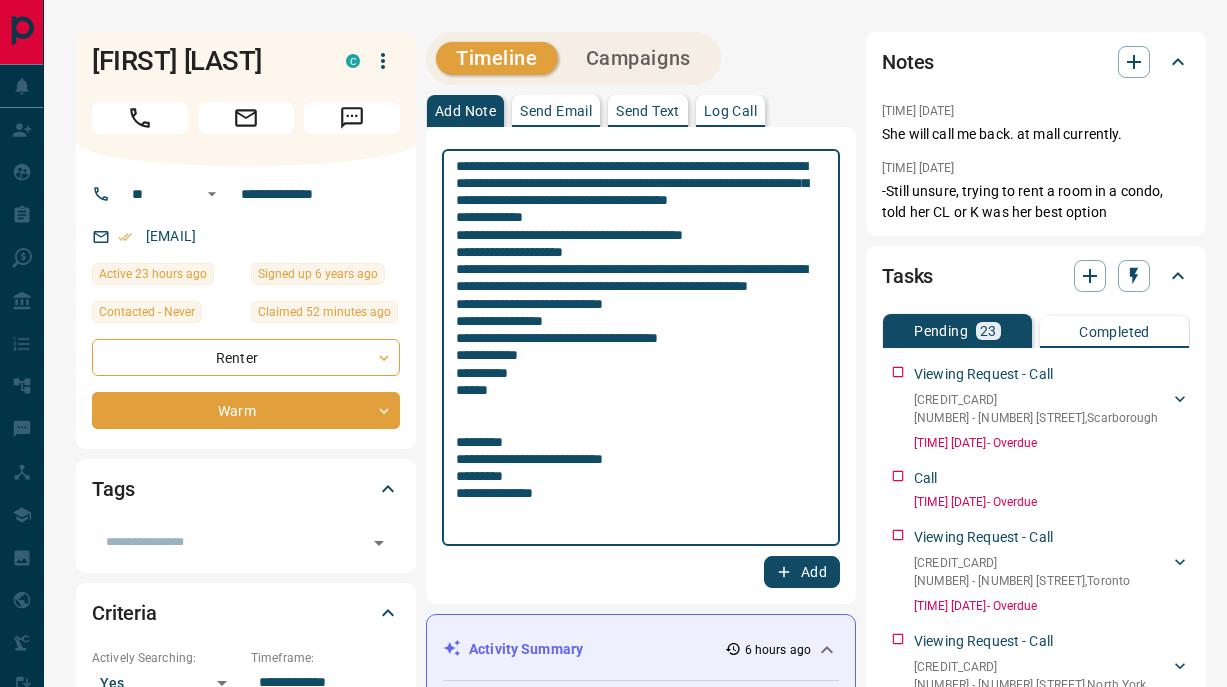 click on "**********" at bounding box center [637, 348] 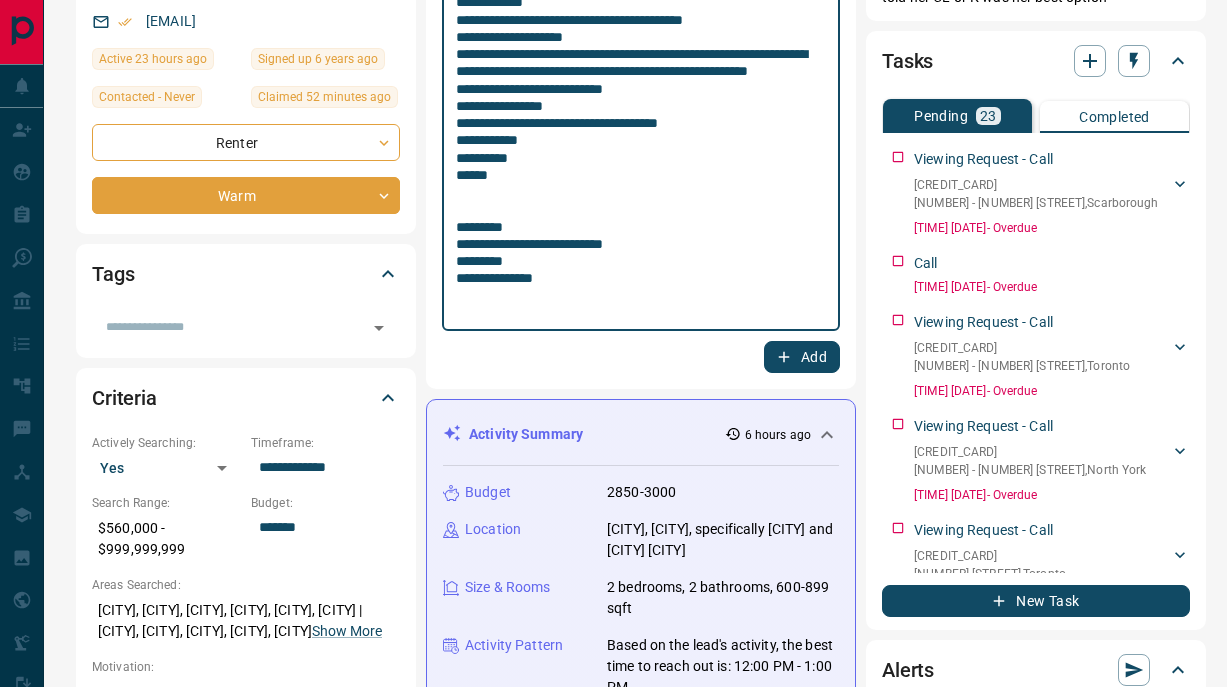 scroll, scrollTop: 234, scrollLeft: 0, axis: vertical 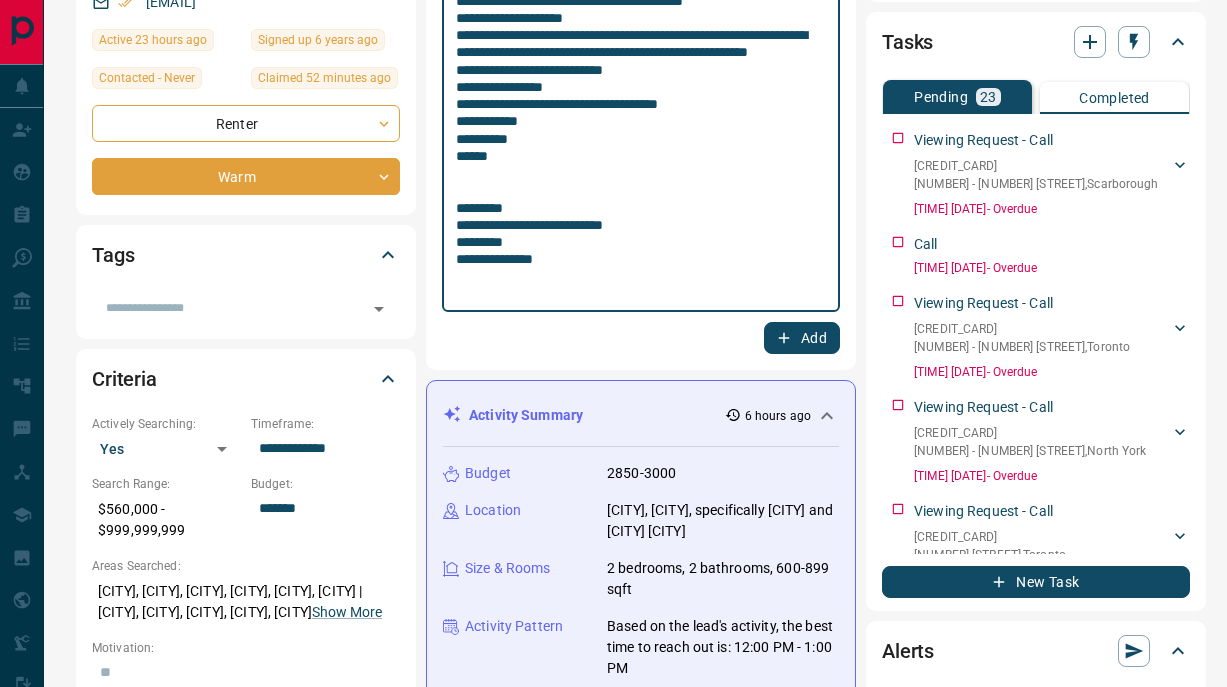 click on "**********" at bounding box center [637, 114] 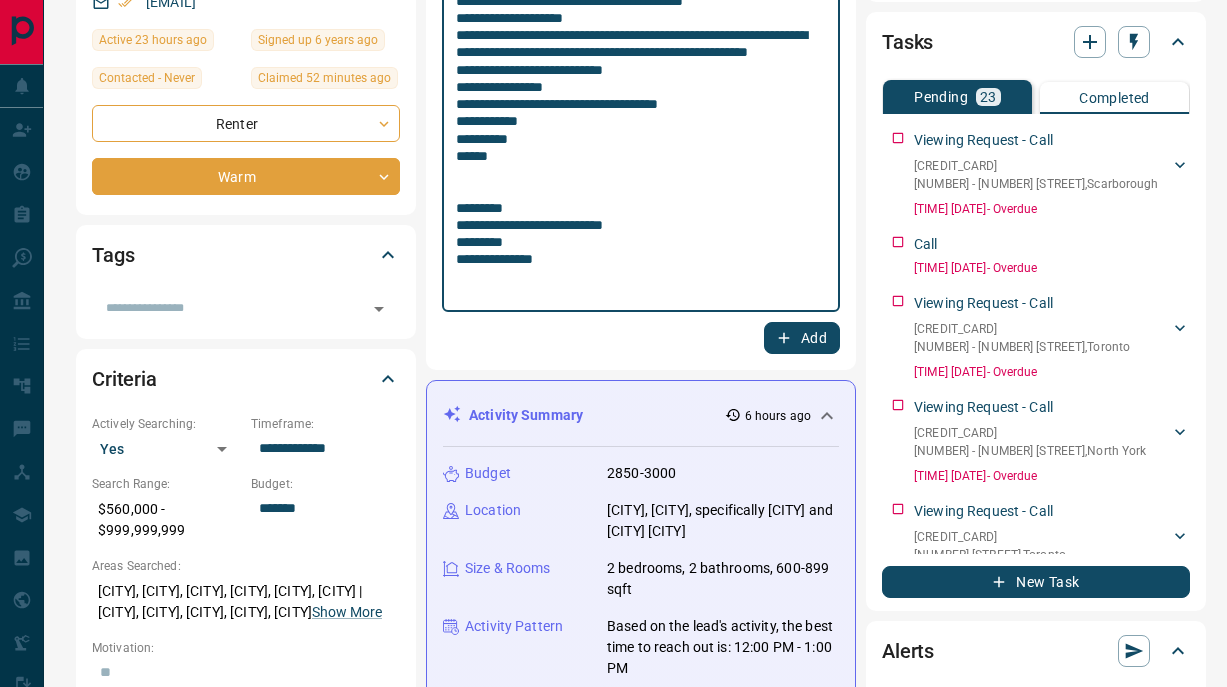 type on "**********" 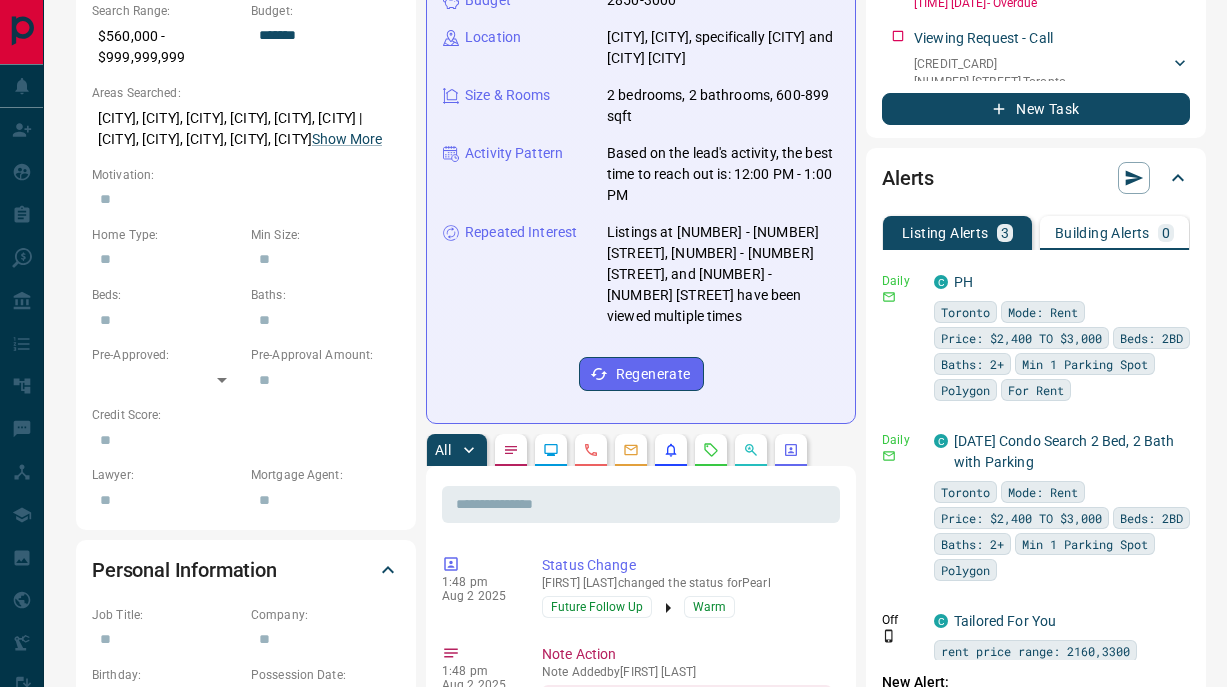 scroll, scrollTop: 970, scrollLeft: 0, axis: vertical 